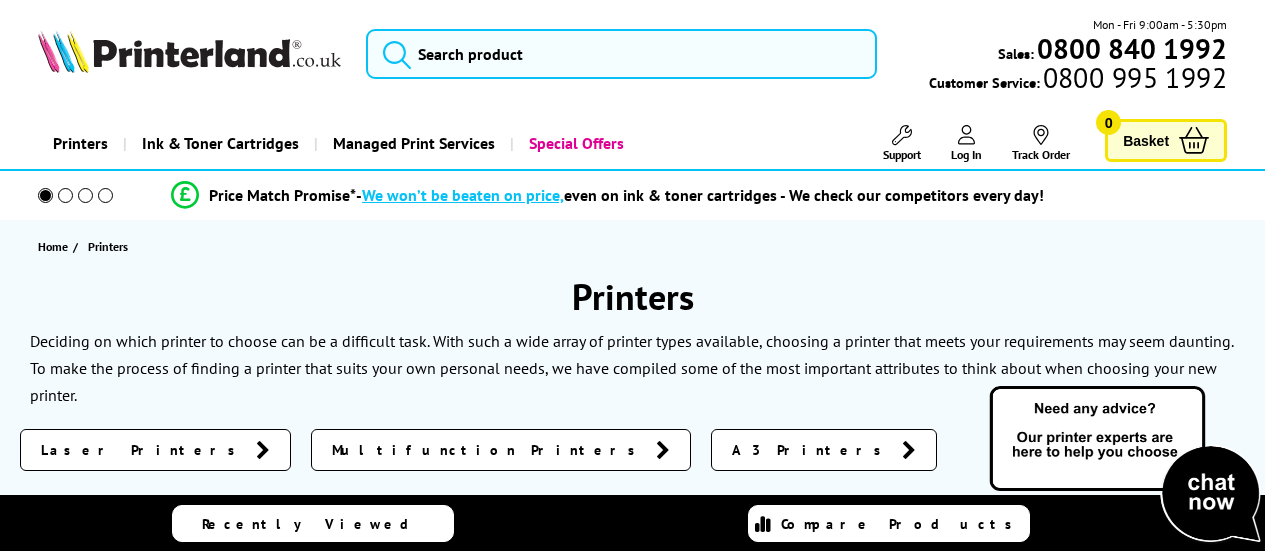 scroll, scrollTop: 0, scrollLeft: 0, axis: both 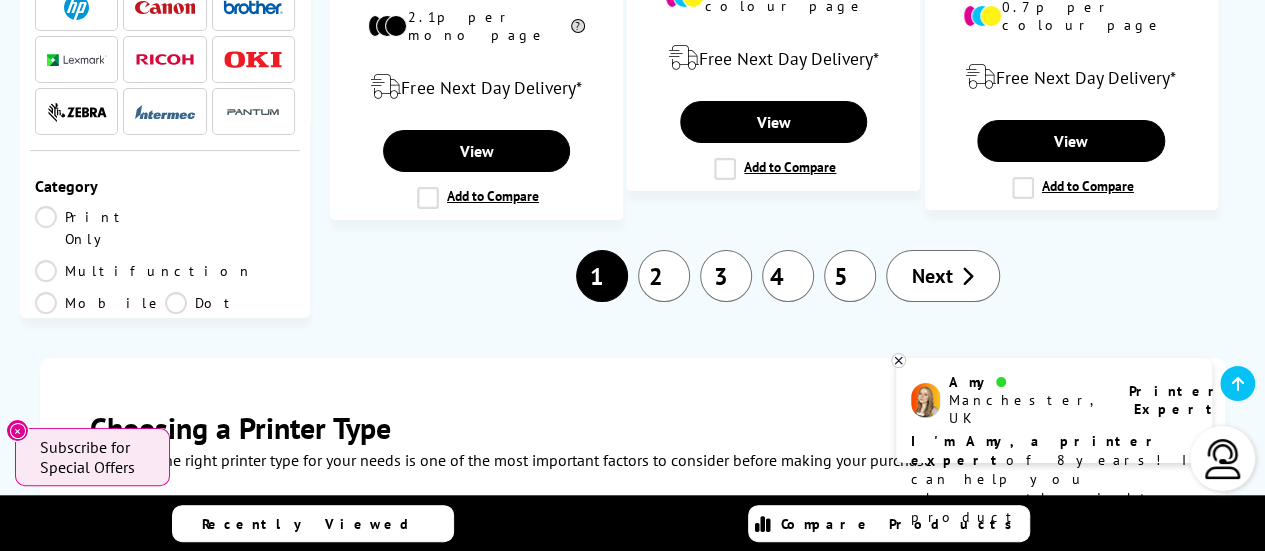 click on "2" at bounding box center (664, 276) 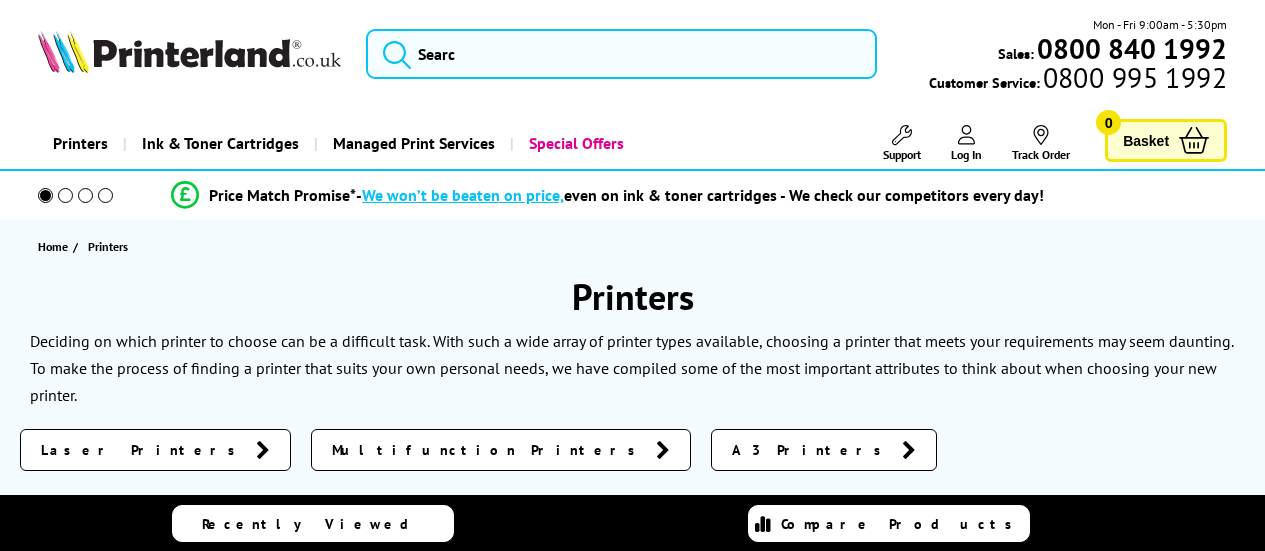 scroll, scrollTop: 0, scrollLeft: 0, axis: both 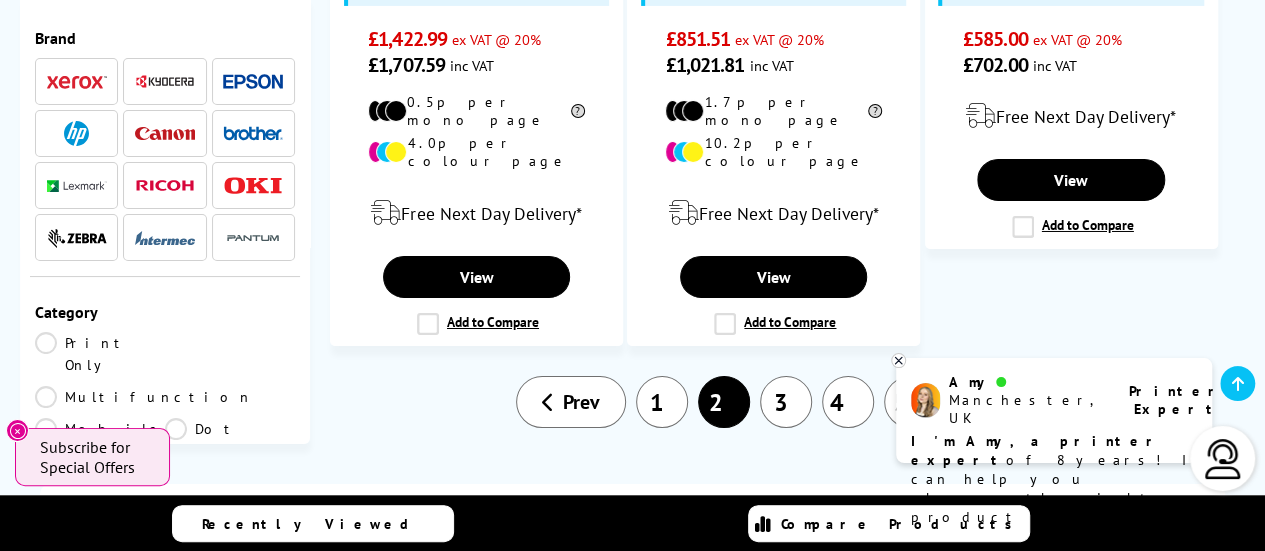 click on "3" at bounding box center (786, 402) 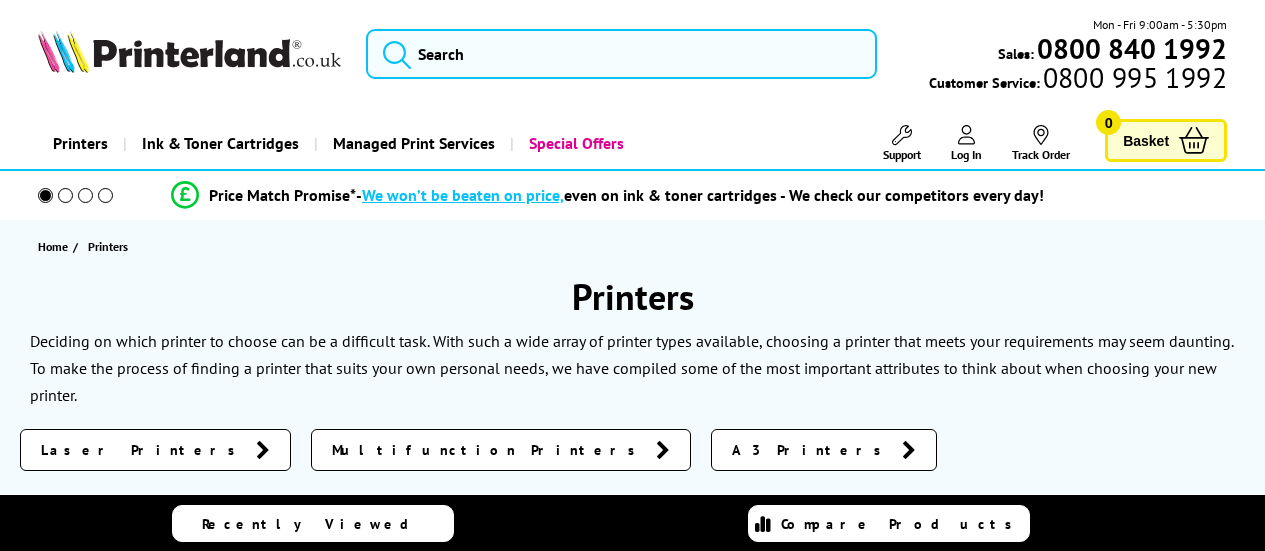 scroll, scrollTop: 40, scrollLeft: 0, axis: vertical 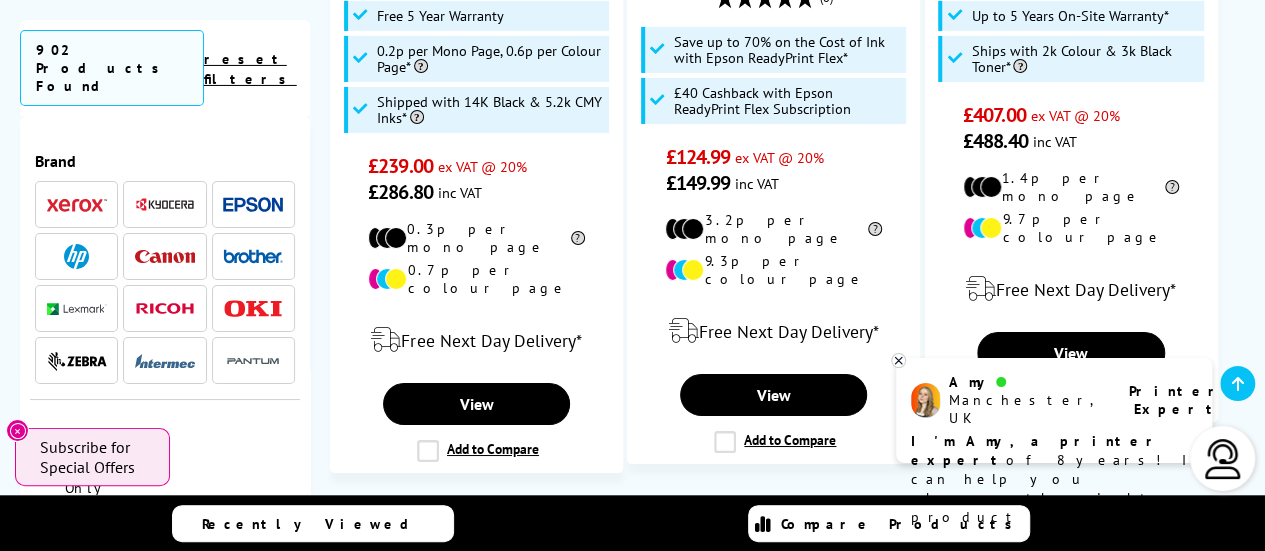 click on "4" at bounding box center (848, 529) 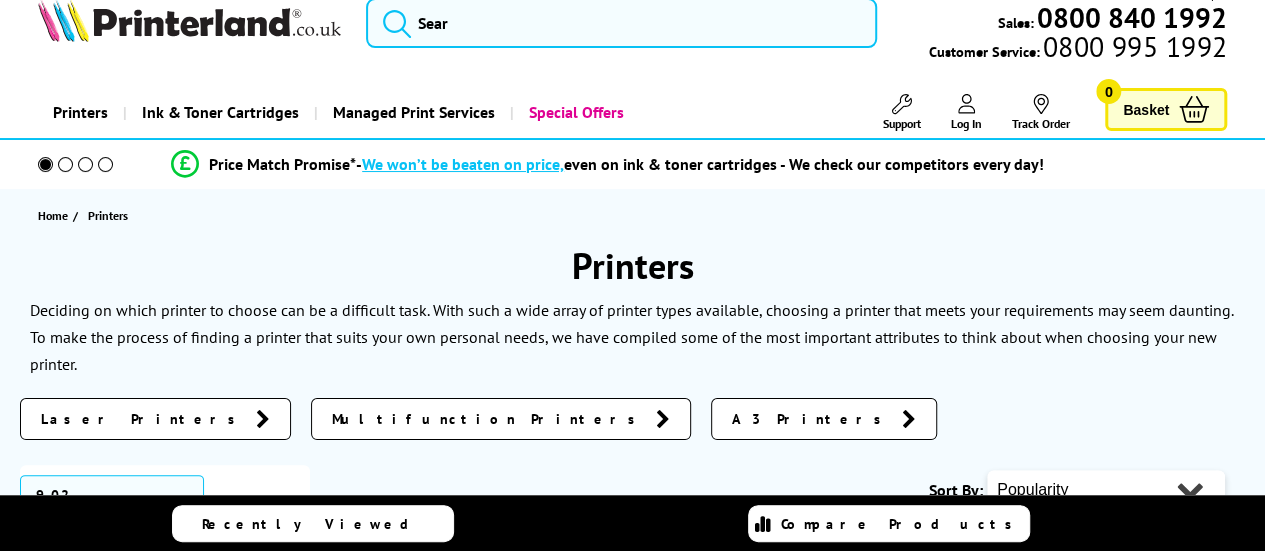 scroll, scrollTop: 0, scrollLeft: 0, axis: both 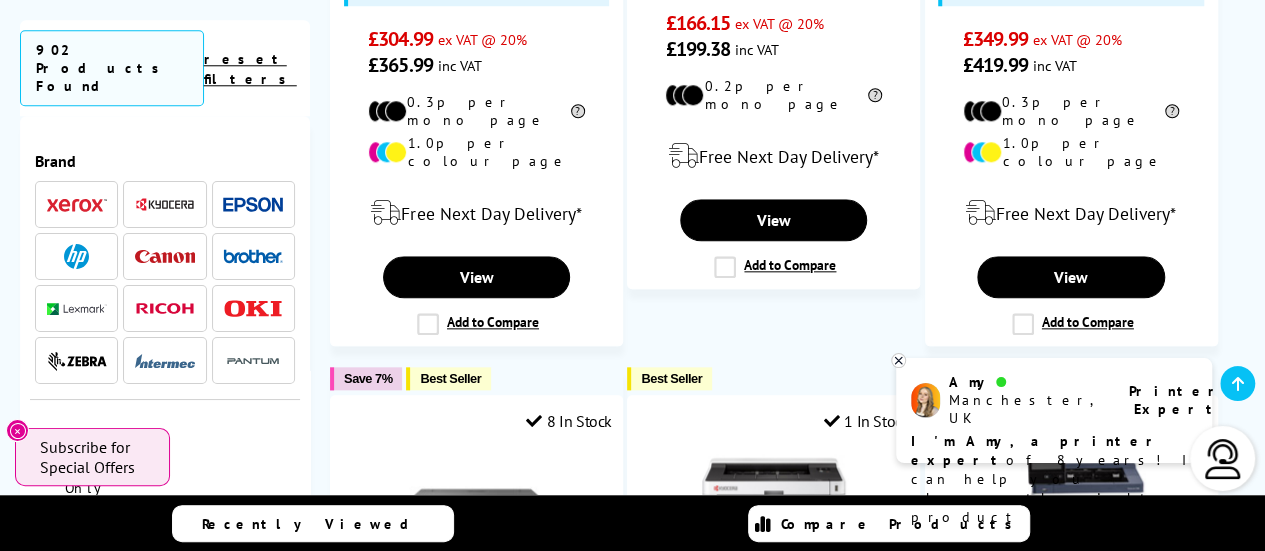click at bounding box center [1237, 383] 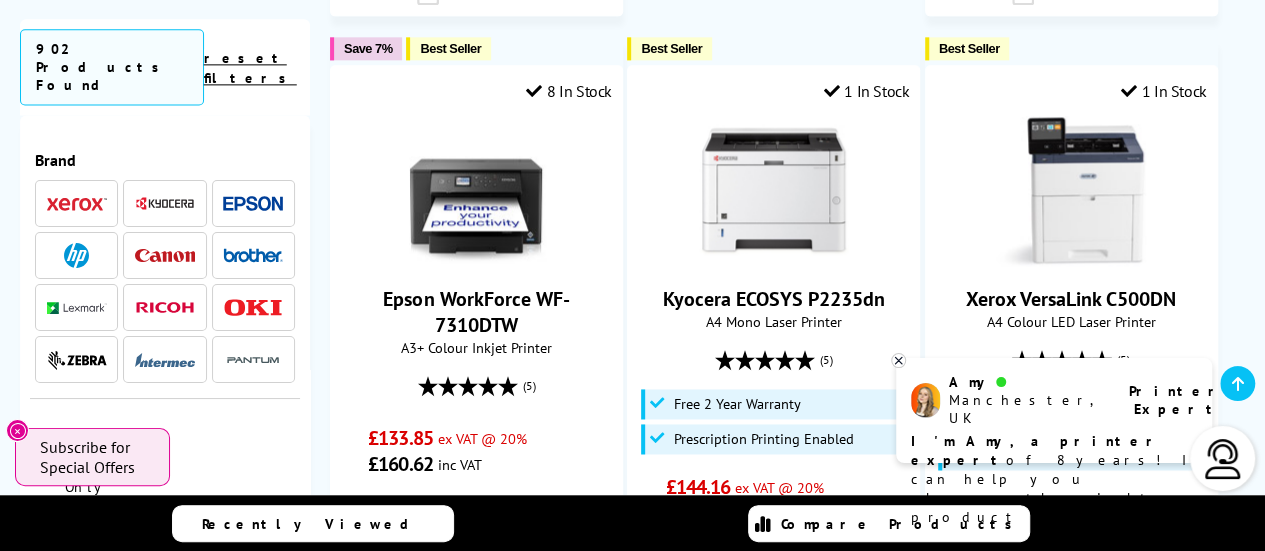scroll, scrollTop: 1320, scrollLeft: 0, axis: vertical 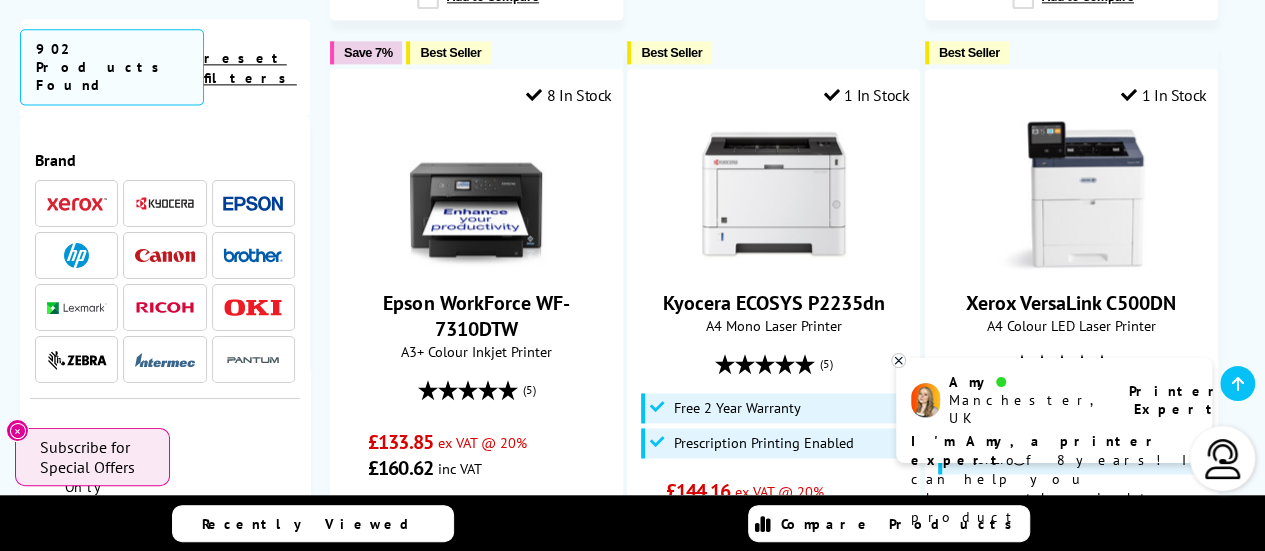 click at bounding box center (253, 256) 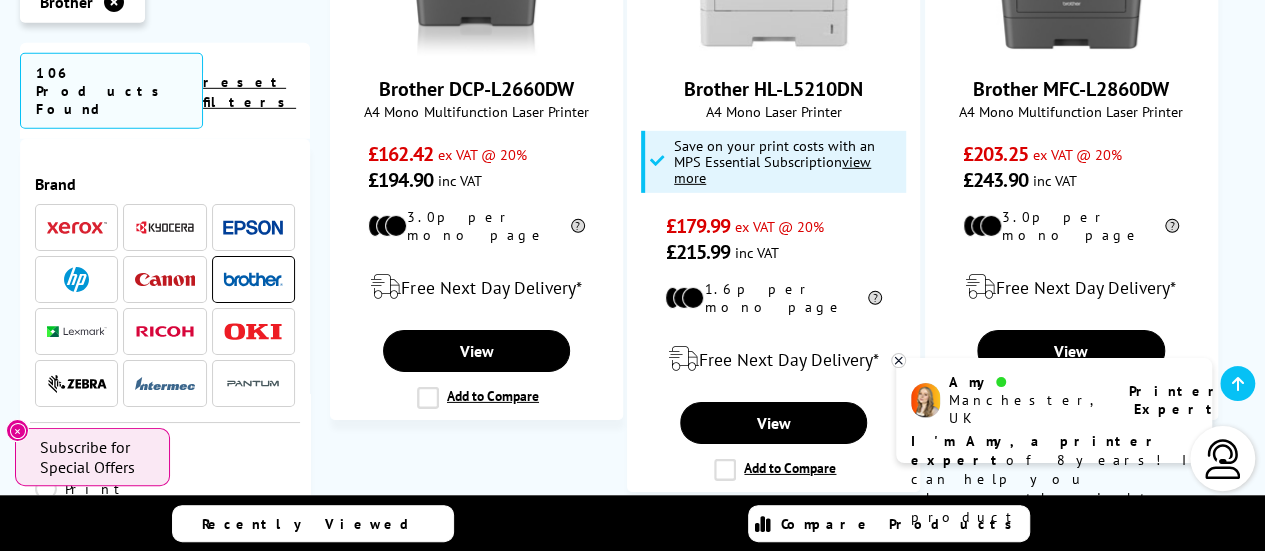 scroll, scrollTop: 3040, scrollLeft: 0, axis: vertical 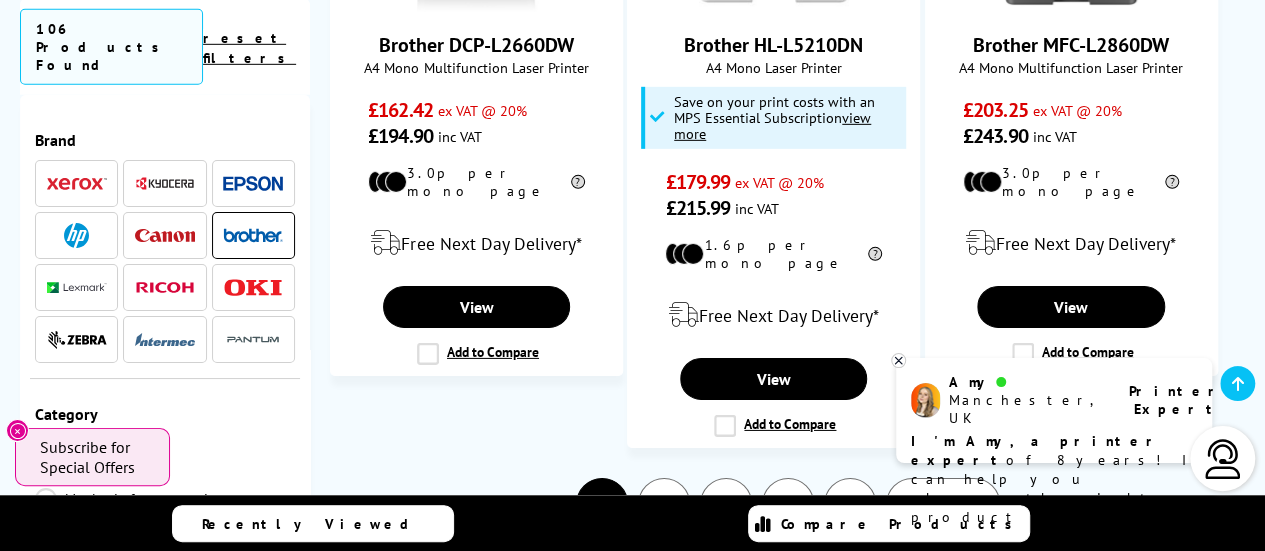 click on "2" at bounding box center (664, 504) 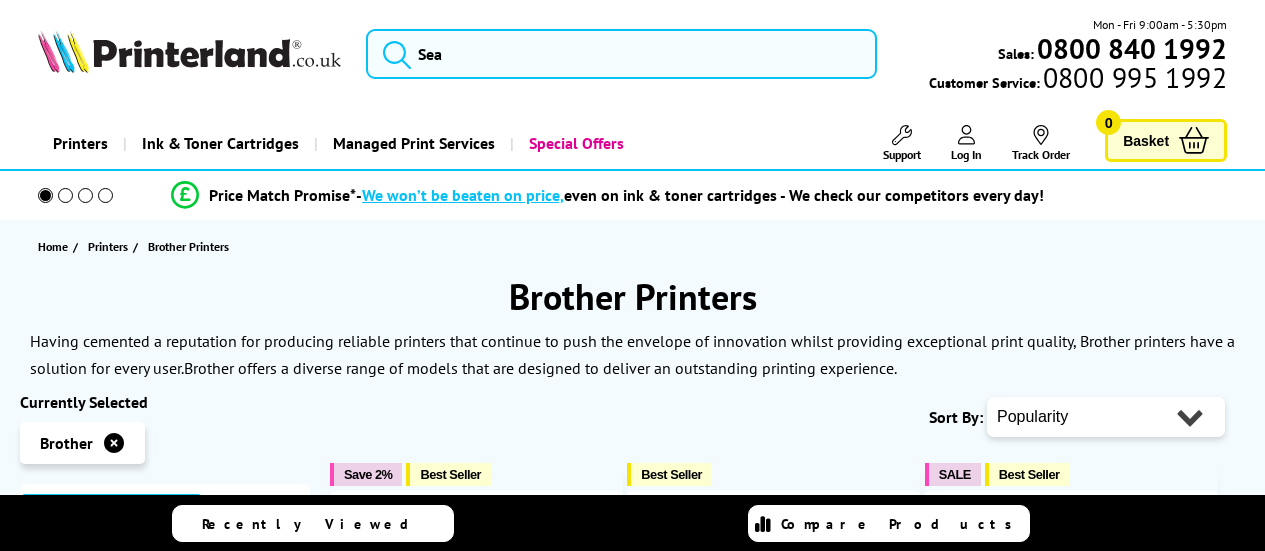 scroll, scrollTop: 0, scrollLeft: 0, axis: both 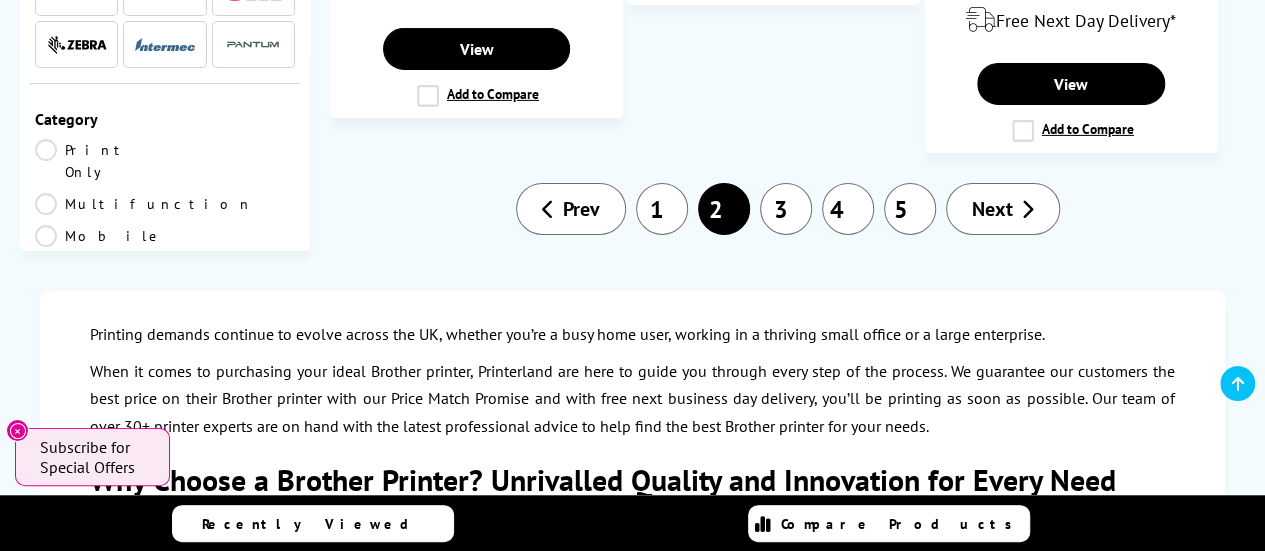 click on "Next" at bounding box center [992, 209] 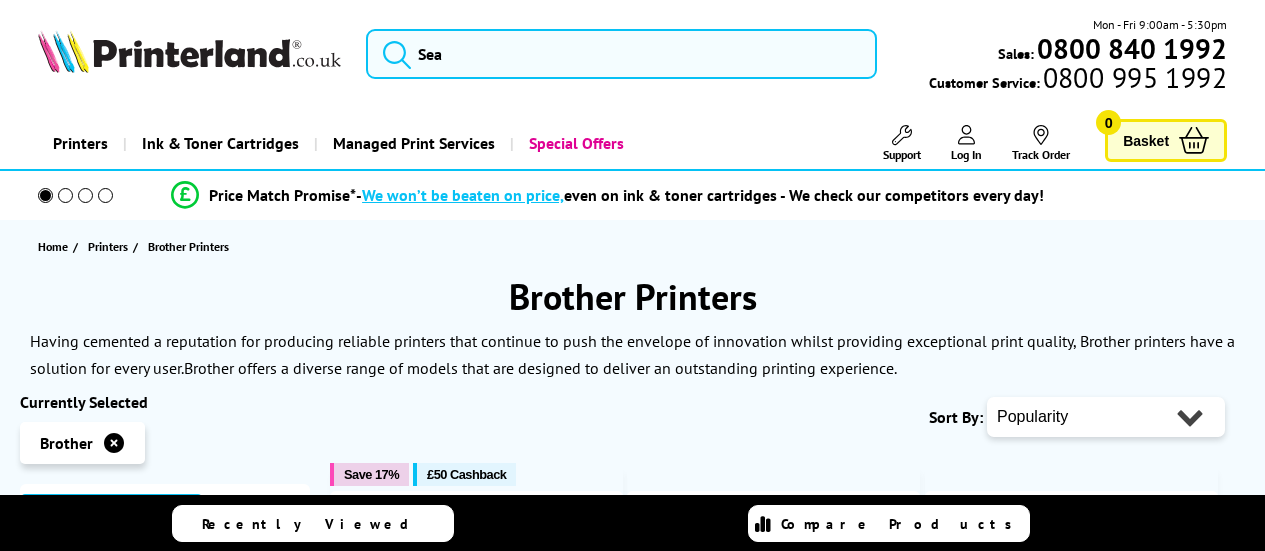 scroll, scrollTop: 0, scrollLeft: 0, axis: both 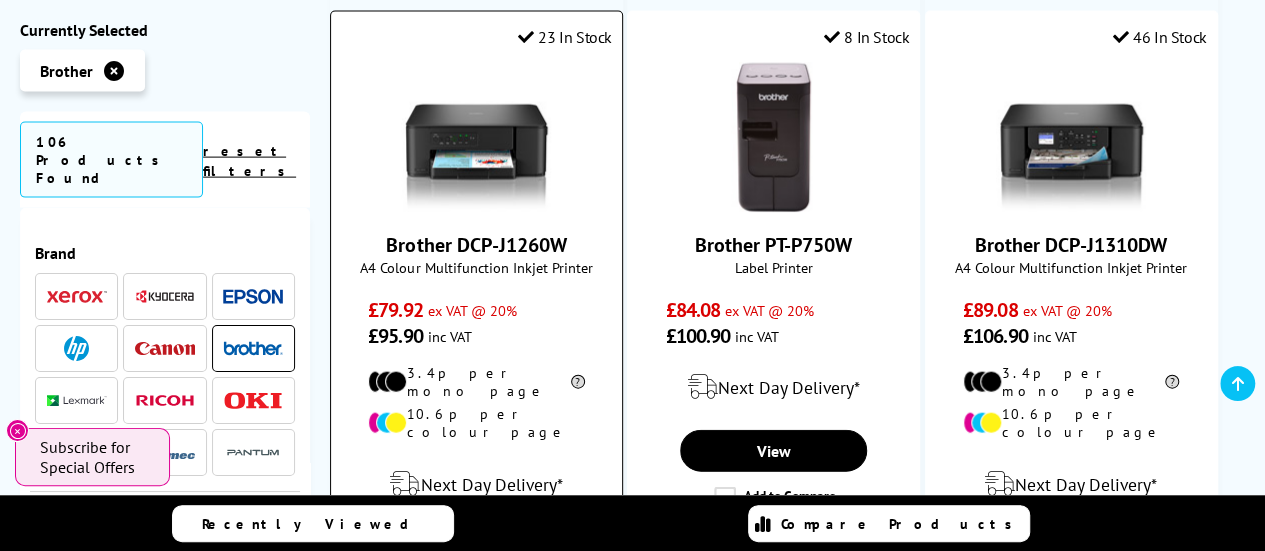 click on "View" at bounding box center [476, 548] 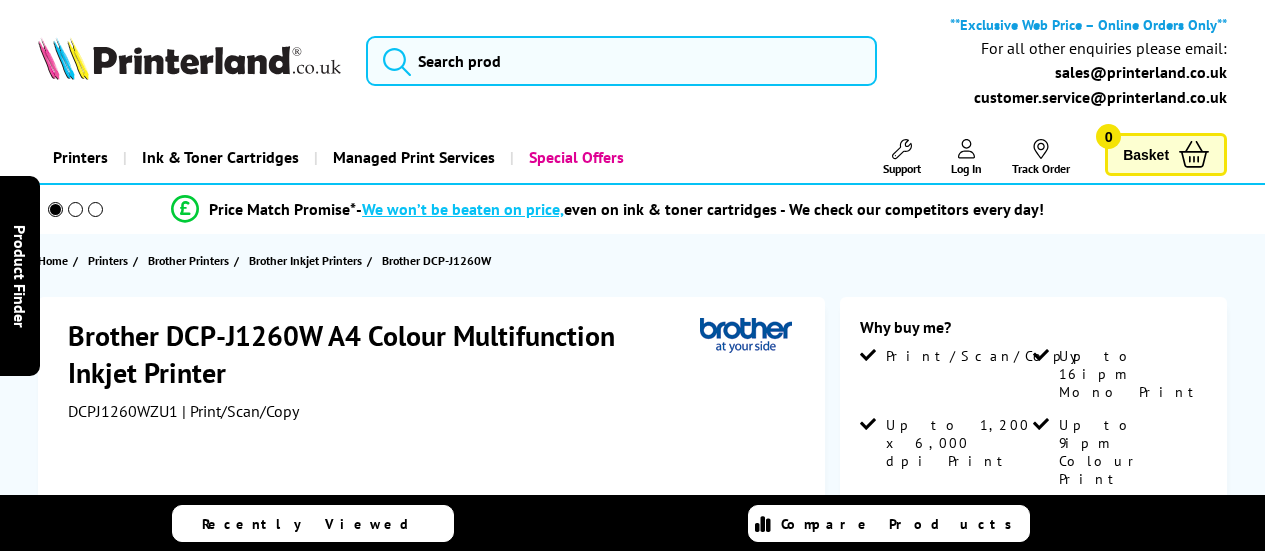 scroll, scrollTop: 0, scrollLeft: 0, axis: both 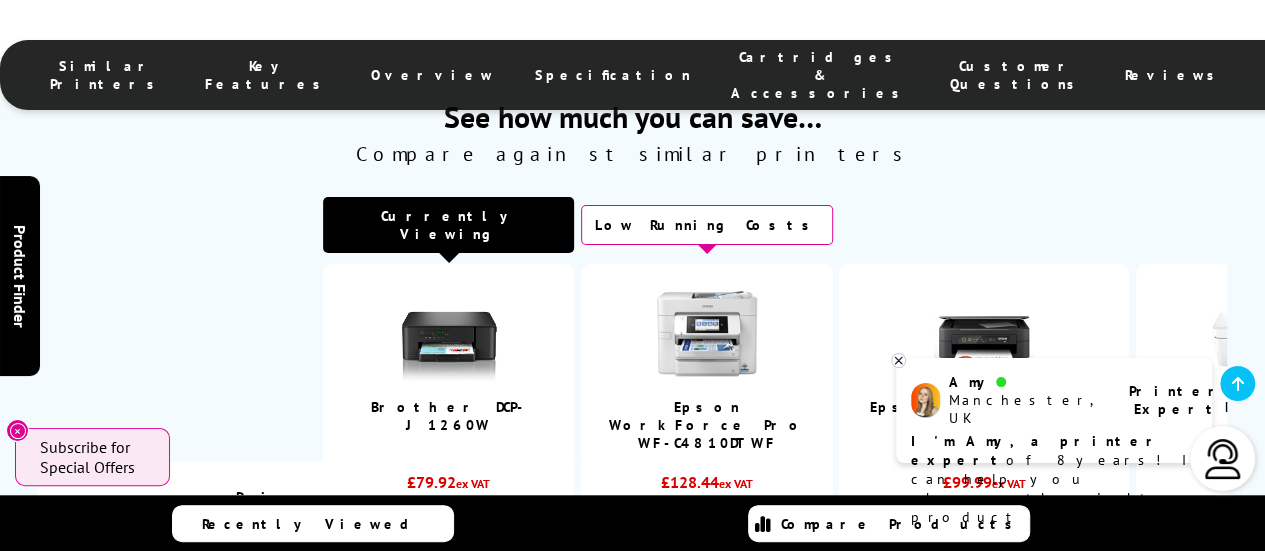 click on "Similar Printers" at bounding box center (107, 75) 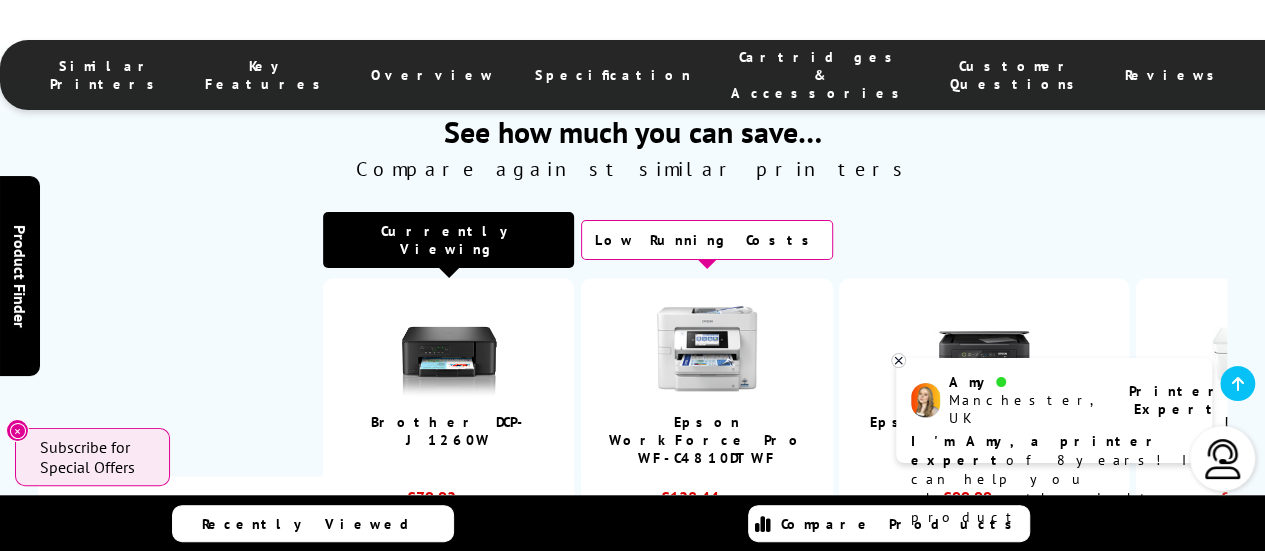 scroll, scrollTop: 1588, scrollLeft: 0, axis: vertical 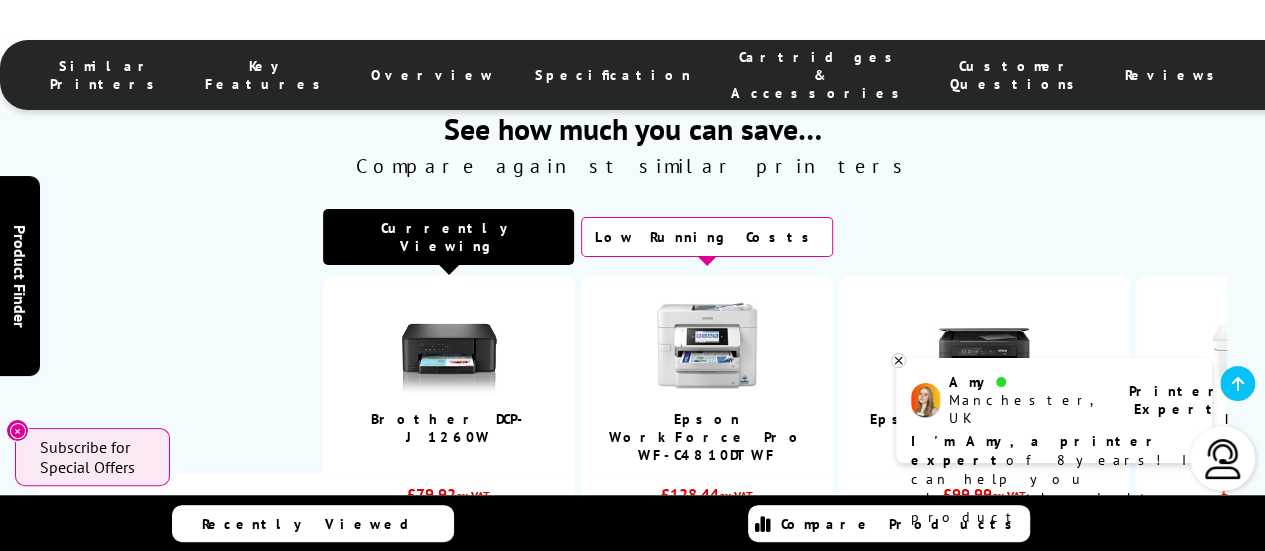 click on "HP DeskJet 4220e" at bounding box center [1262, 374] 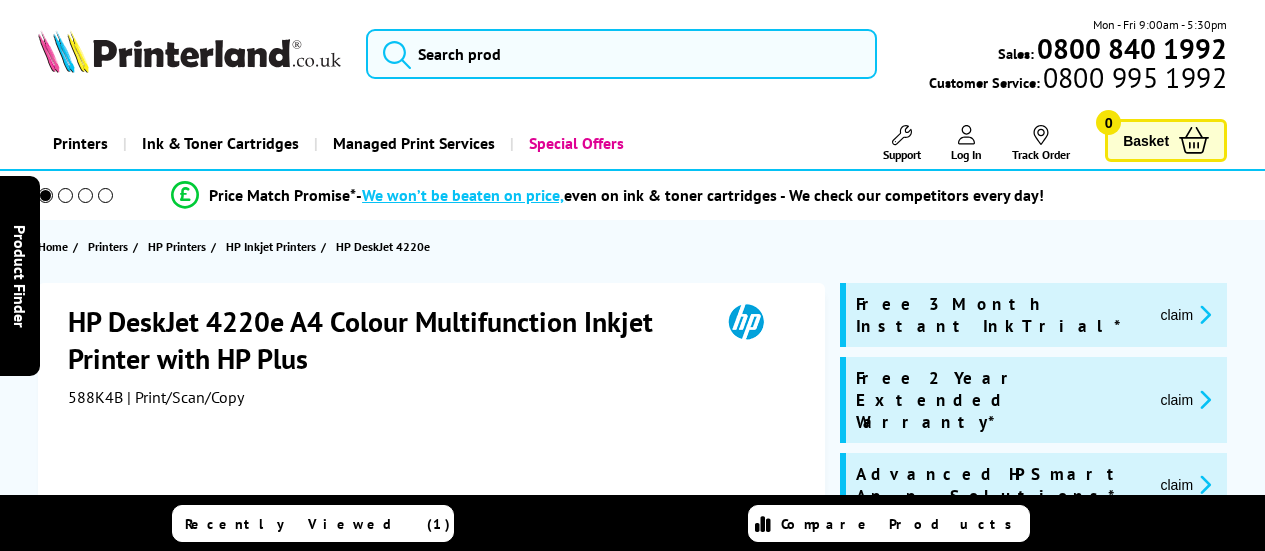 scroll, scrollTop: 0, scrollLeft: 0, axis: both 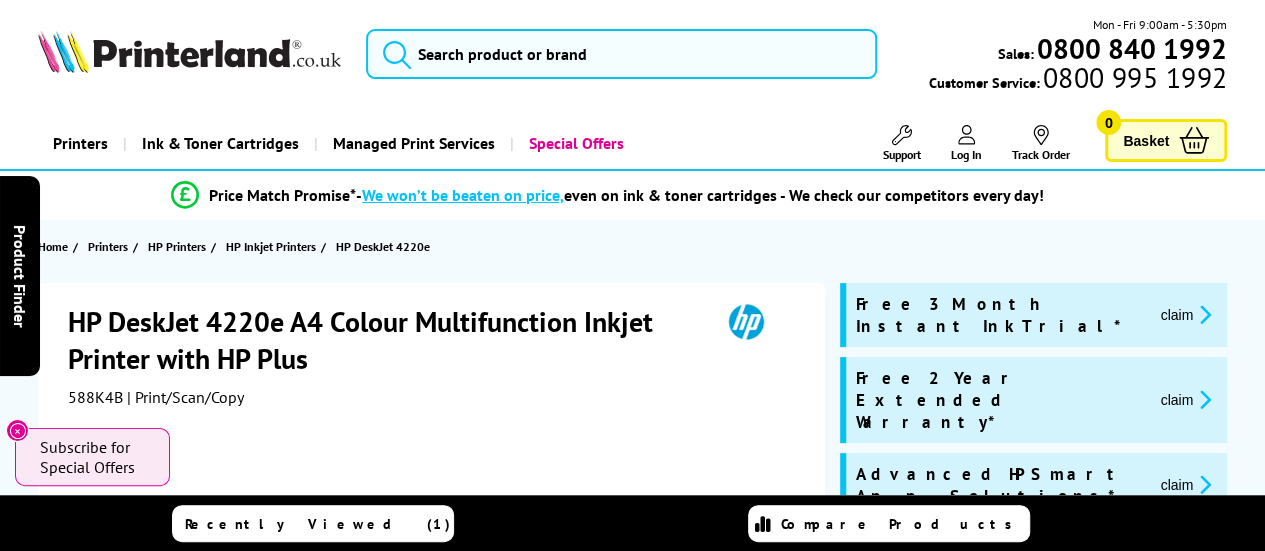 click on "[DAY] - [DAY] [TIME] - [TIME]
Sales: [PHONE]
Customer Service: [PHONE]" at bounding box center [632, 59] 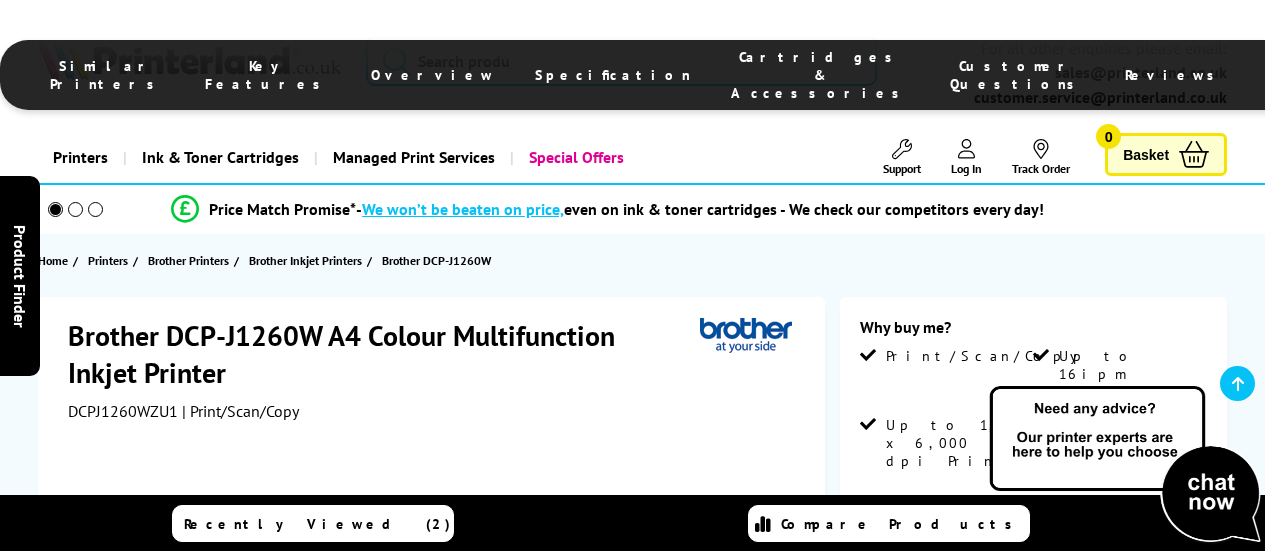 scroll, scrollTop: 1588, scrollLeft: 0, axis: vertical 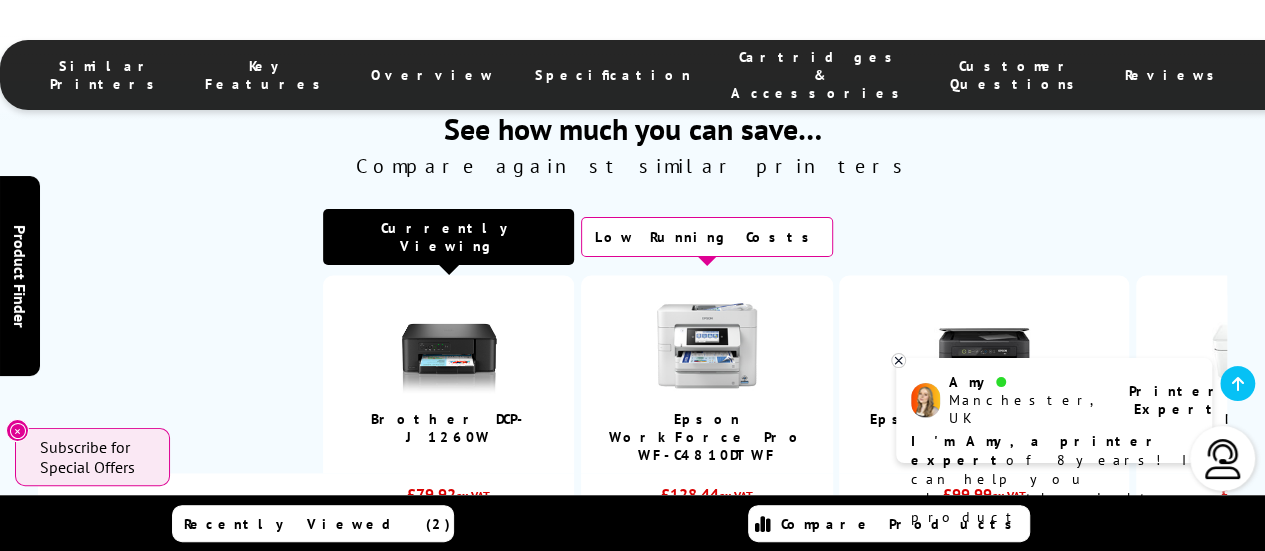 click at bounding box center [449, 345] 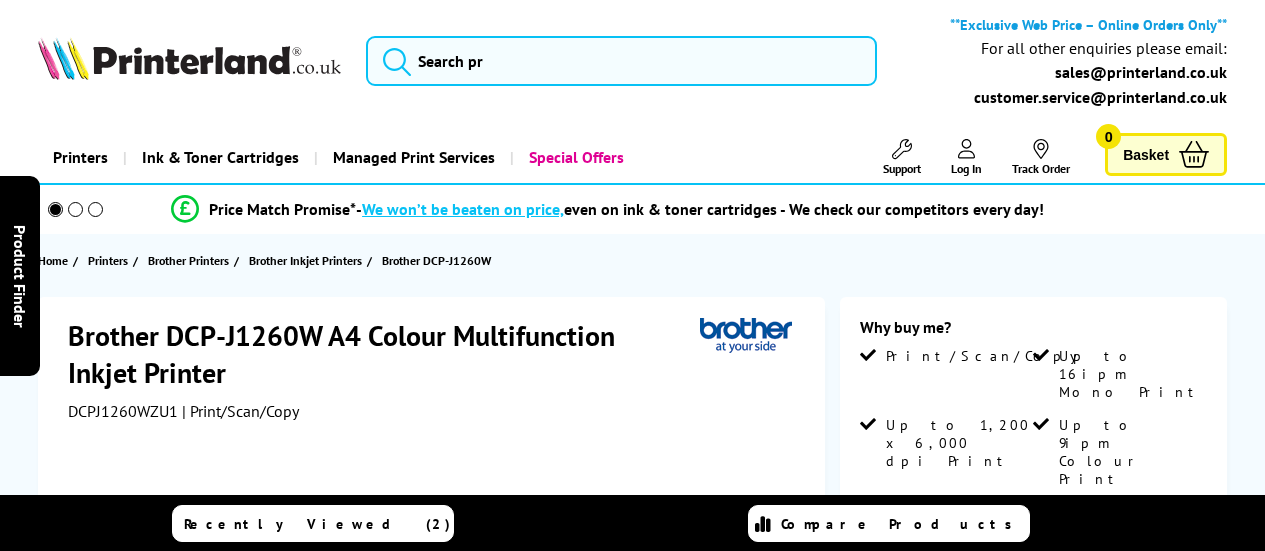 scroll, scrollTop: 0, scrollLeft: 0, axis: both 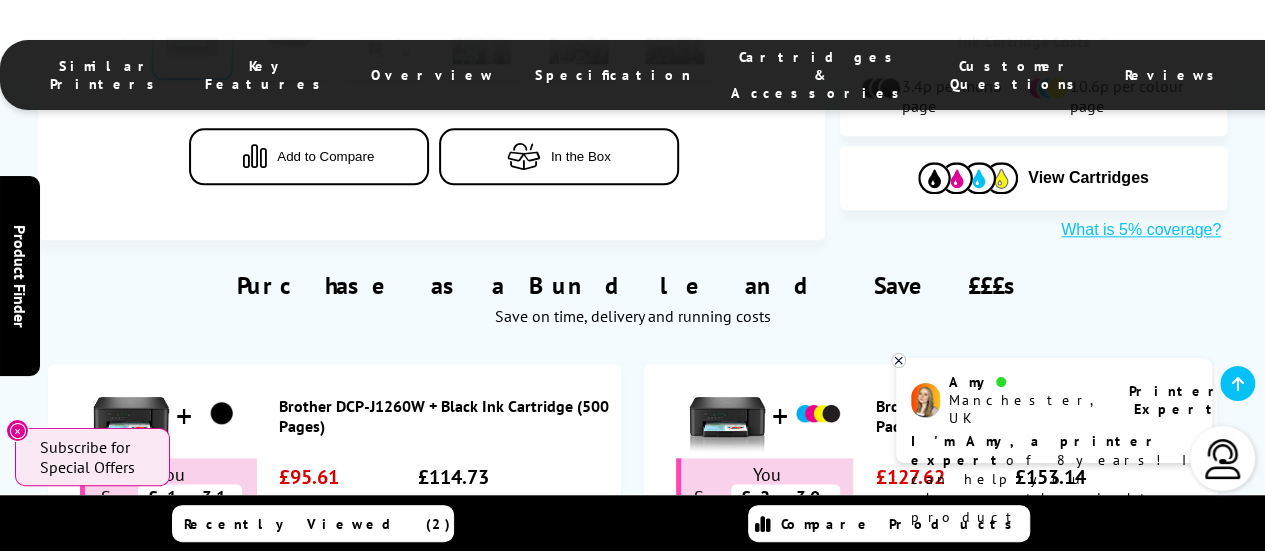 click on "Similar Printers
Key Features
Overview
Specification
Cartridges & Accessories
Customer Questions
Reviews
Live Chat" at bounding box center [632, 60] 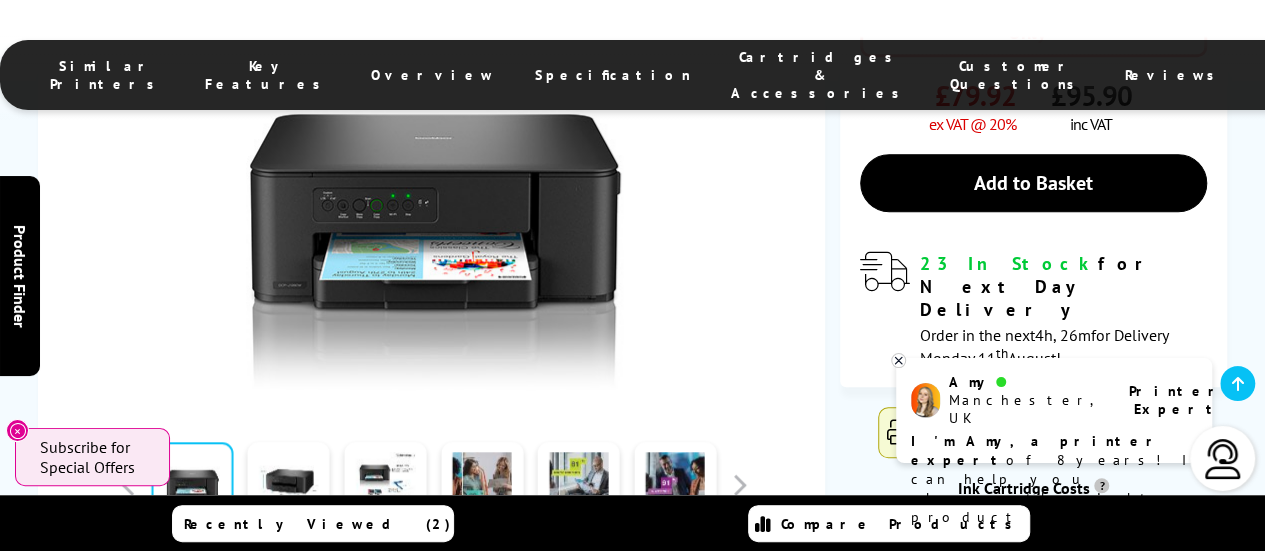 scroll, scrollTop: 676, scrollLeft: 0, axis: vertical 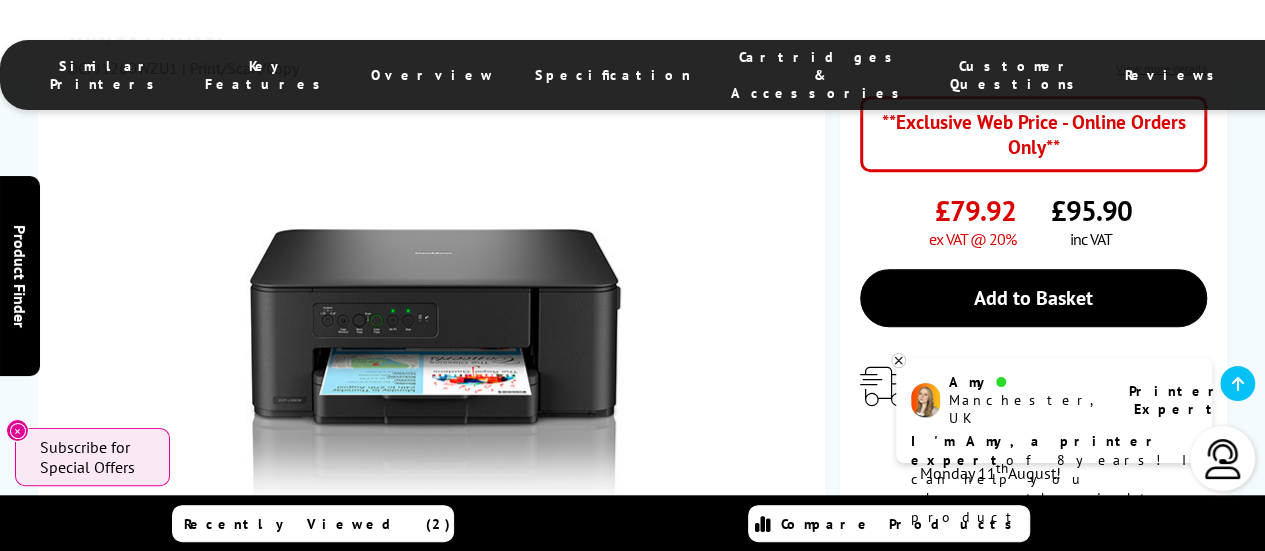 click at bounding box center (289, 599) 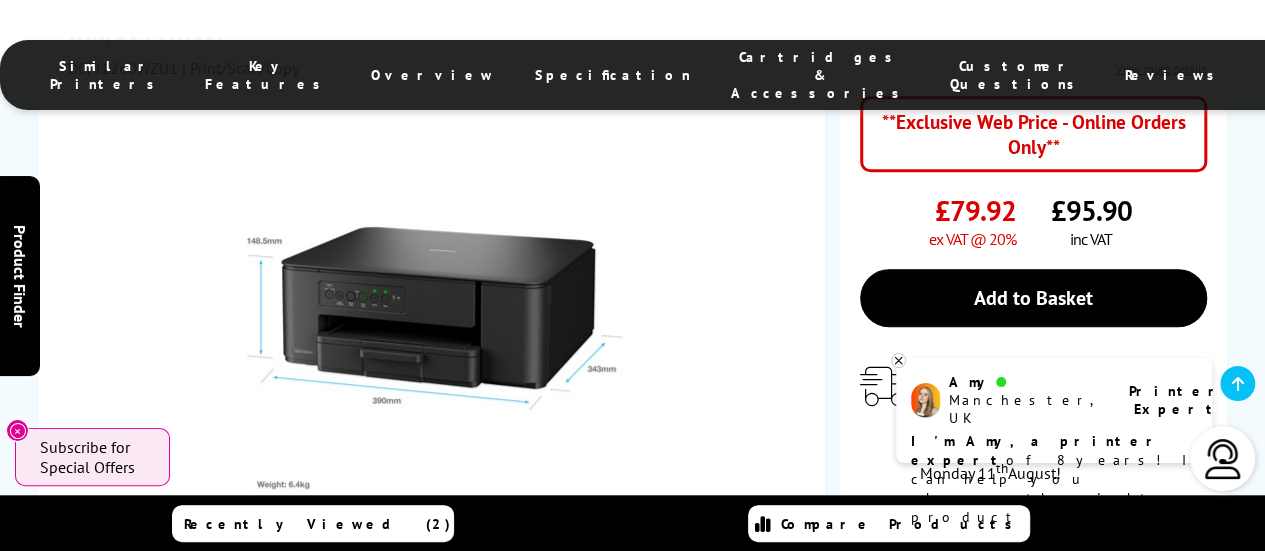 click at bounding box center [385, 599] 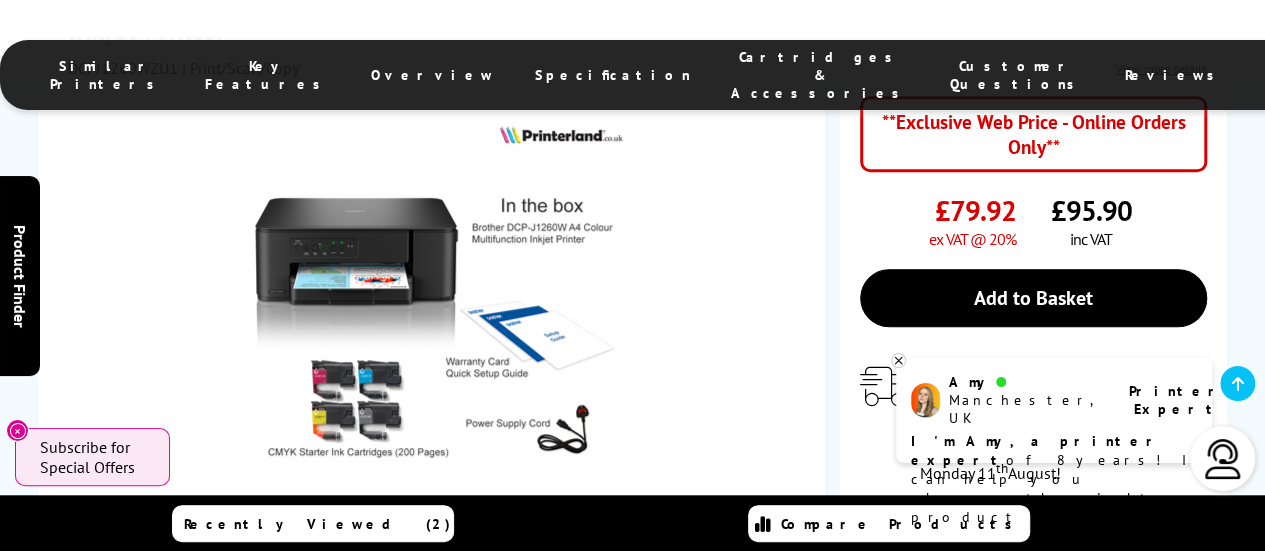 click at bounding box center (482, 599) 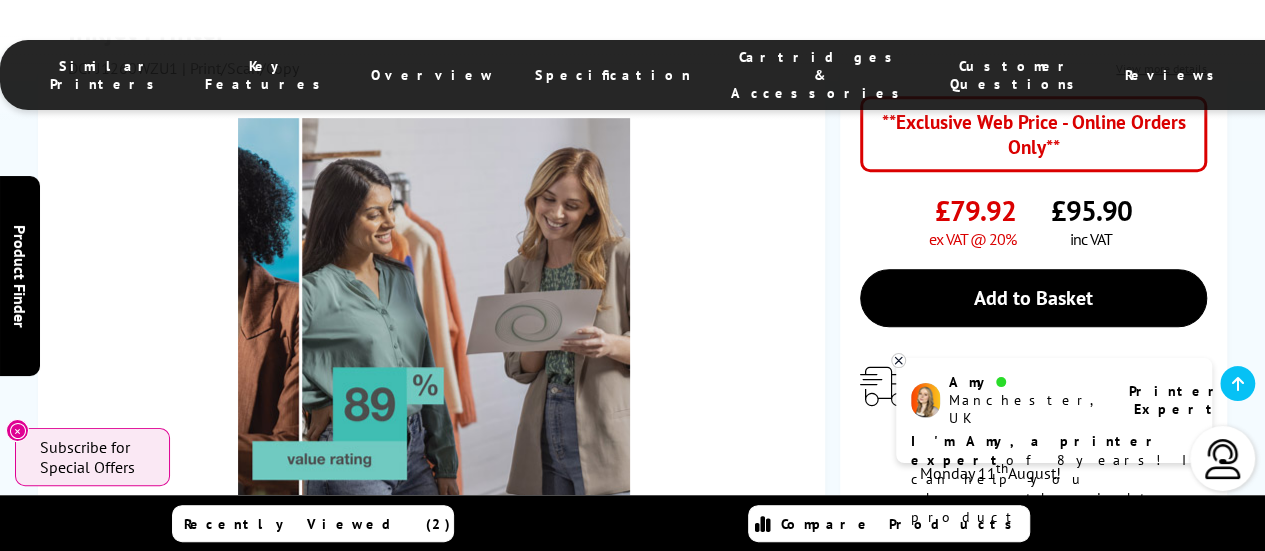 click at bounding box center (579, 599) 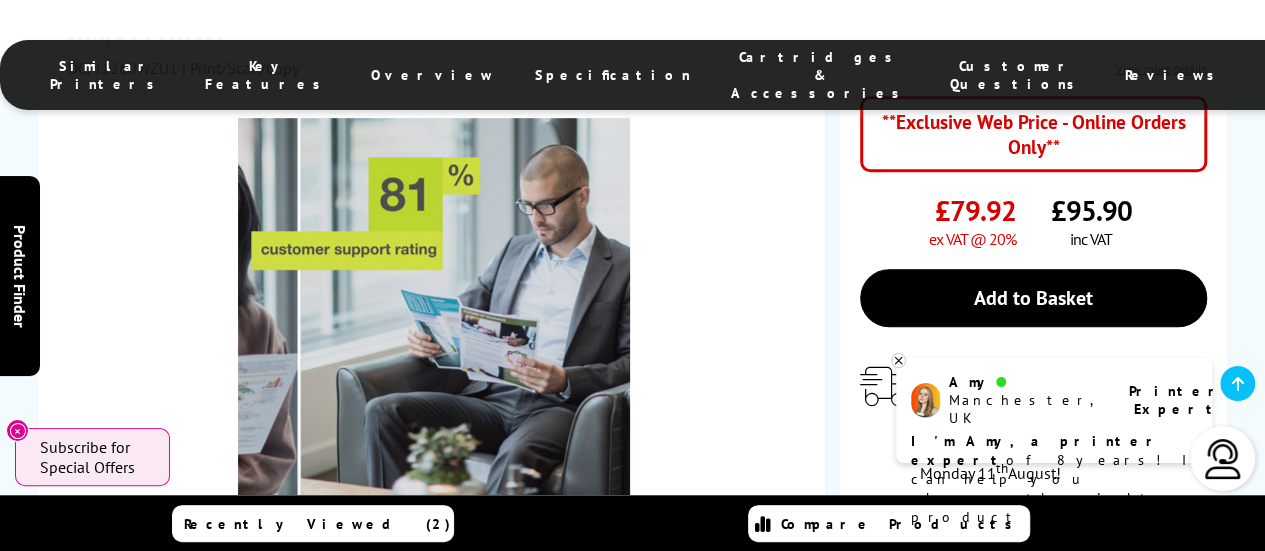 click at bounding box center (675, 599) 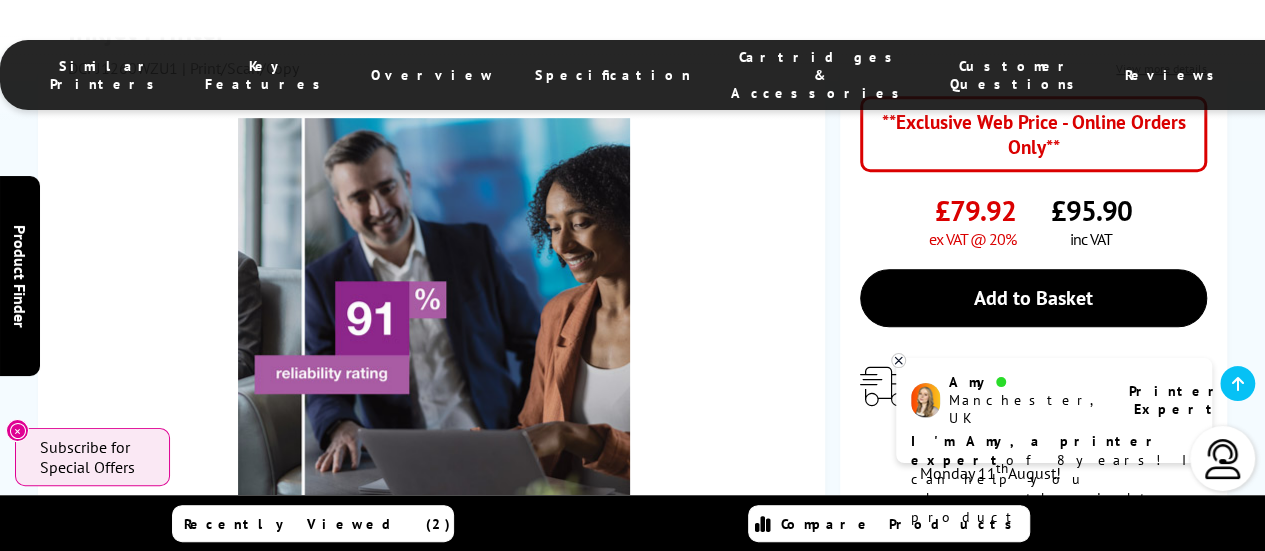click at bounding box center [579, 599] 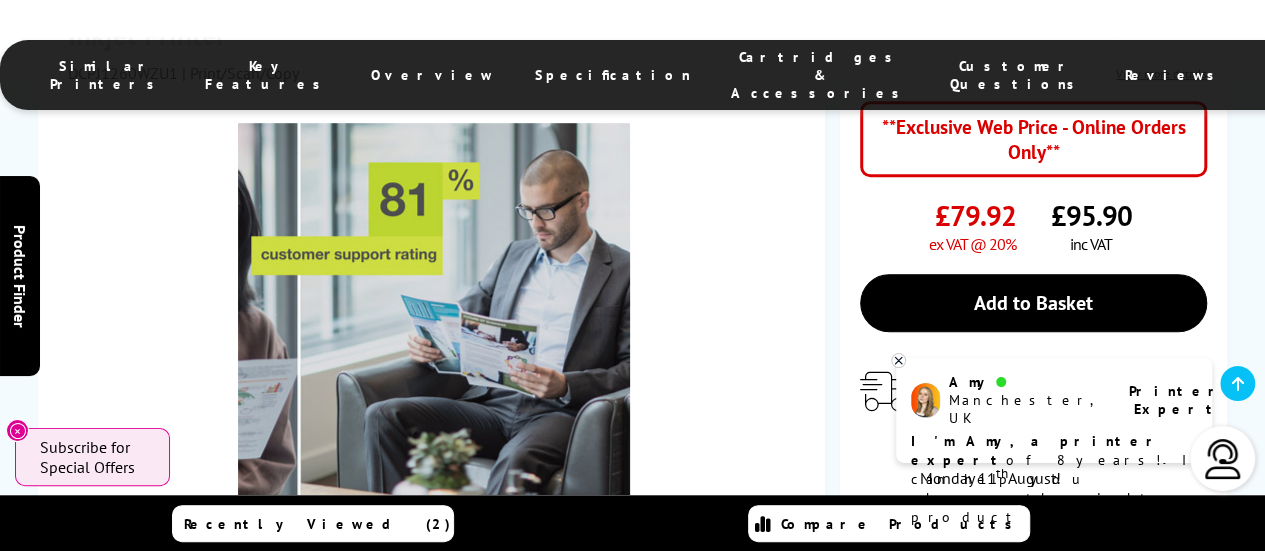 scroll, scrollTop: 556, scrollLeft: 0, axis: vertical 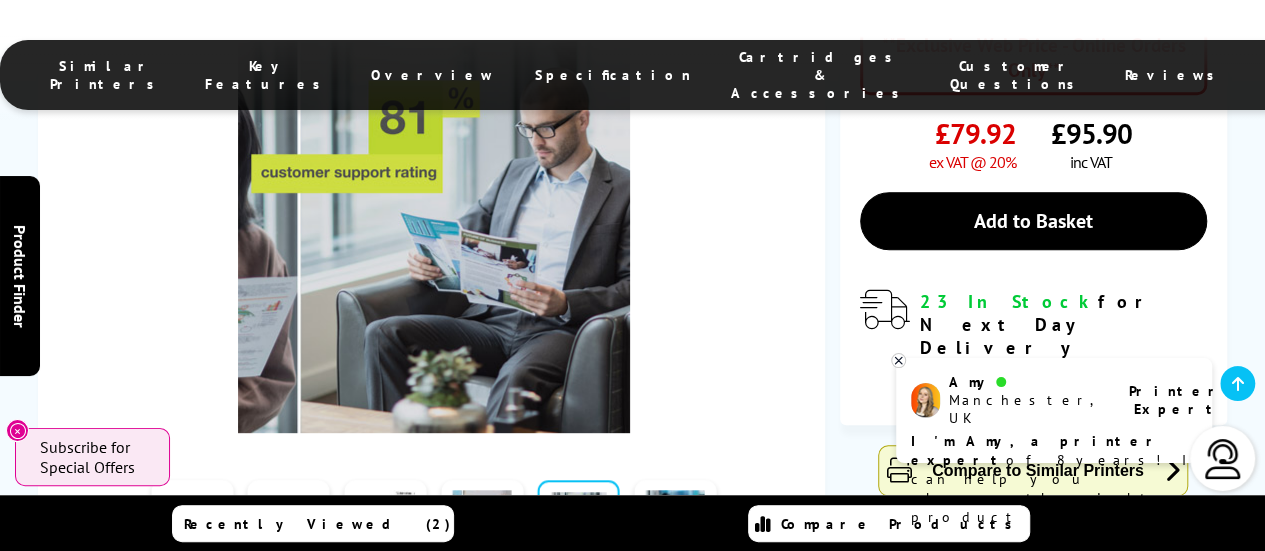 click on "Reviews" at bounding box center (1175, 75) 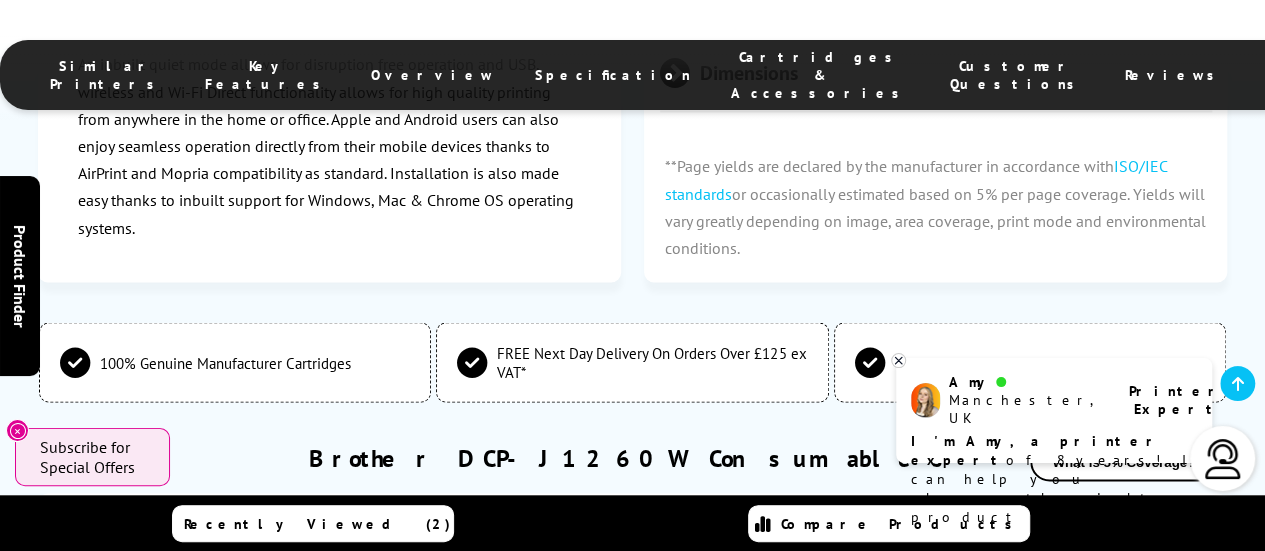 scroll, scrollTop: 5246, scrollLeft: 0, axis: vertical 